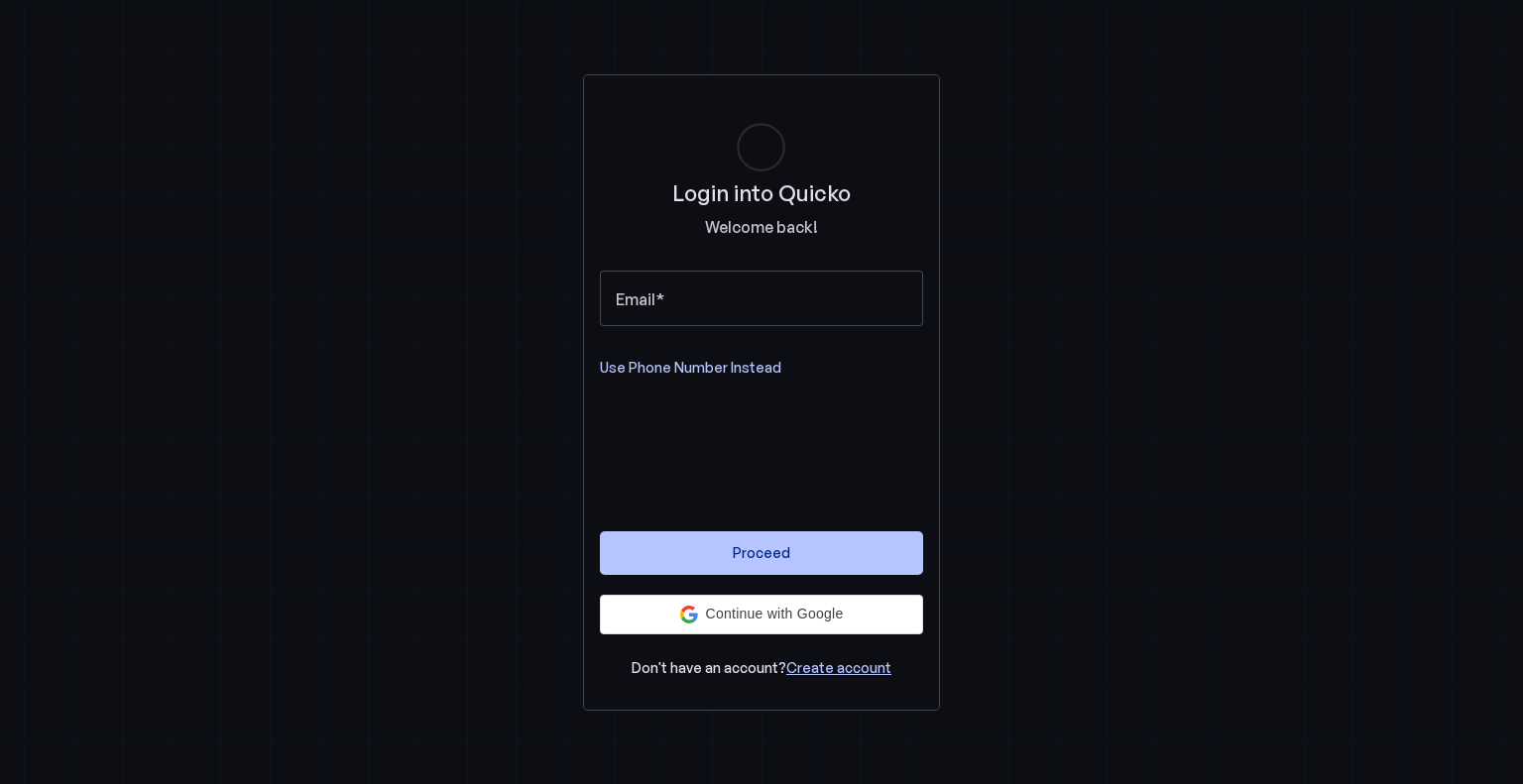 scroll, scrollTop: 0, scrollLeft: 0, axis: both 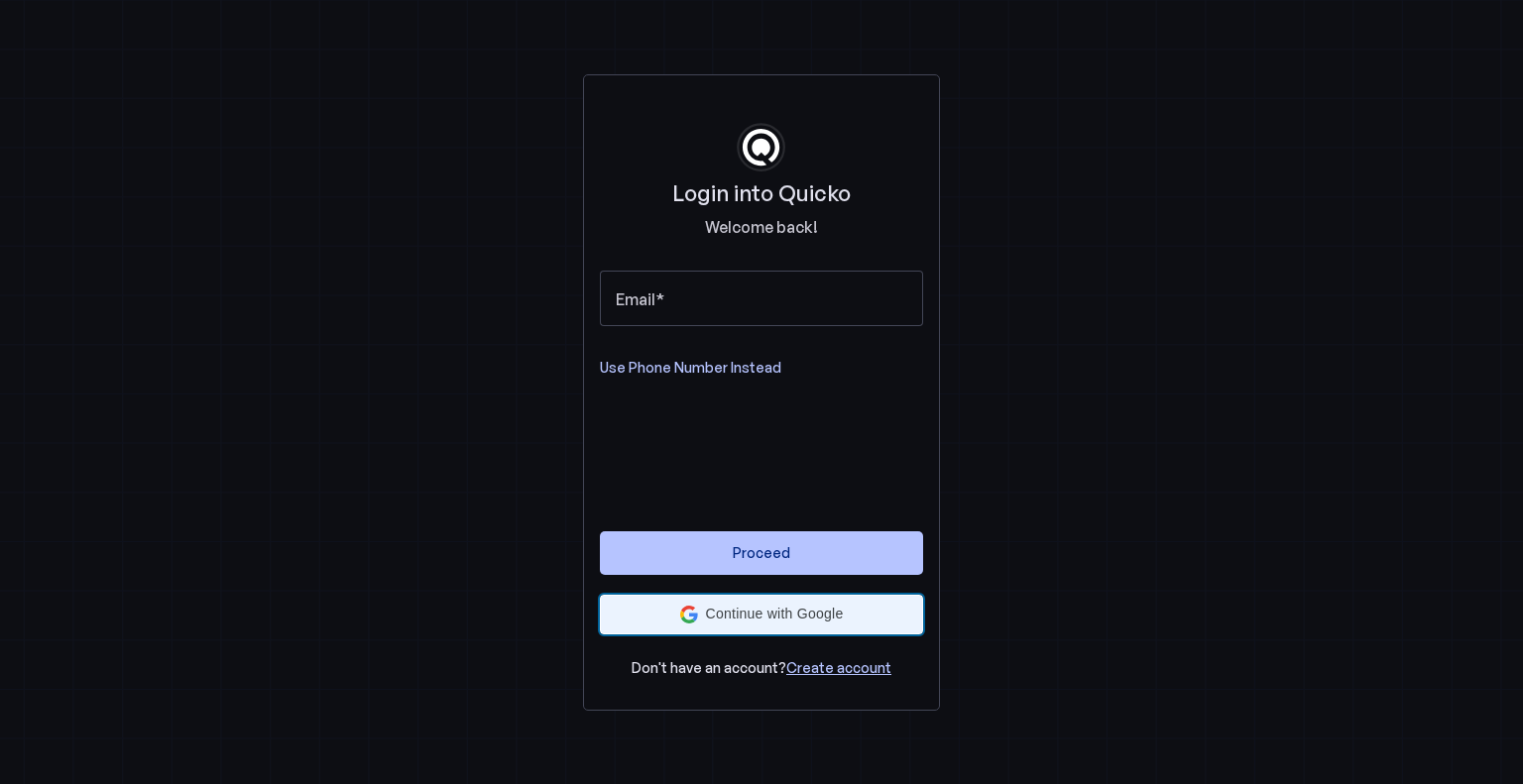 click on "Continue with Google" at bounding box center [774, 614] 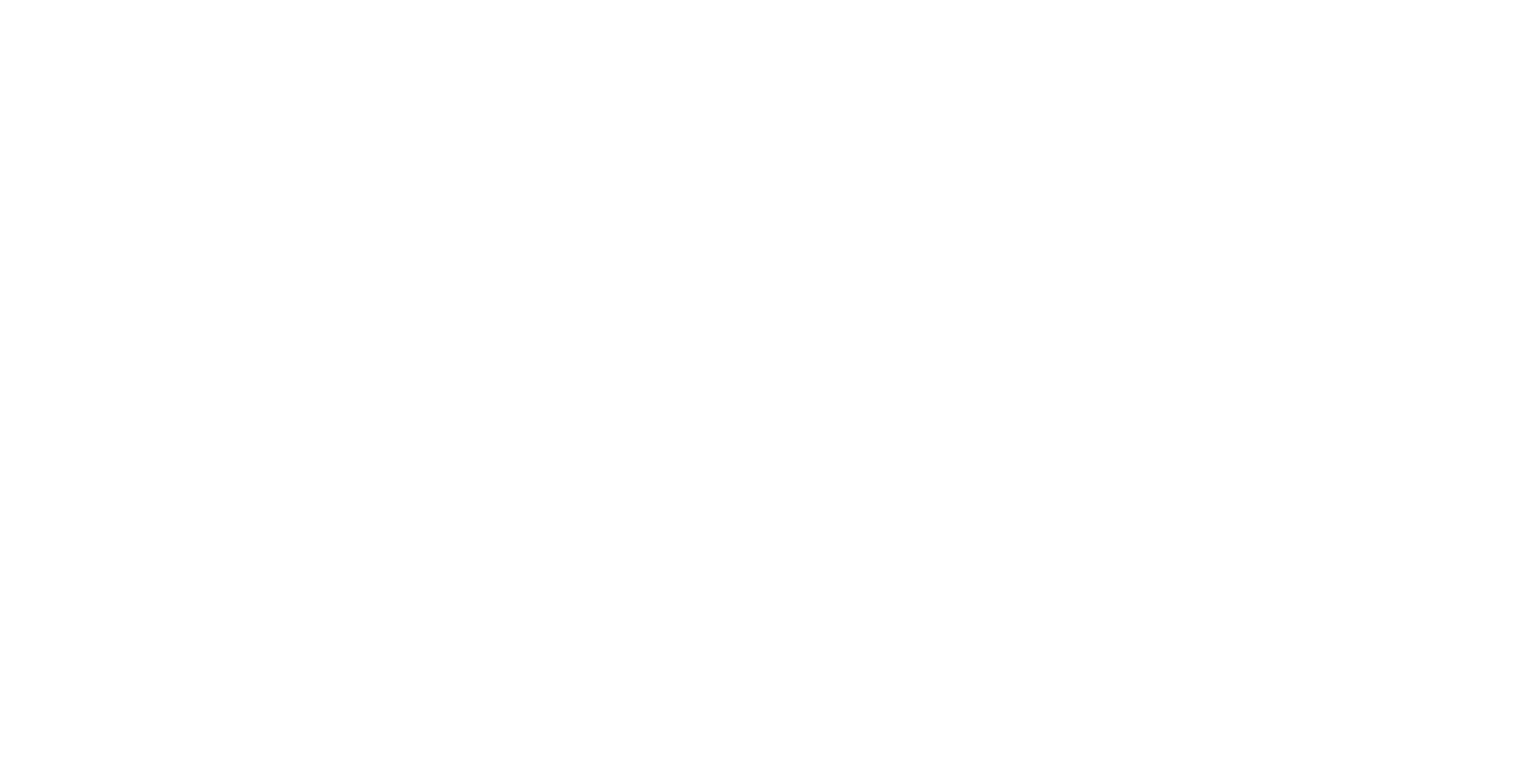 scroll, scrollTop: 0, scrollLeft: 0, axis: both 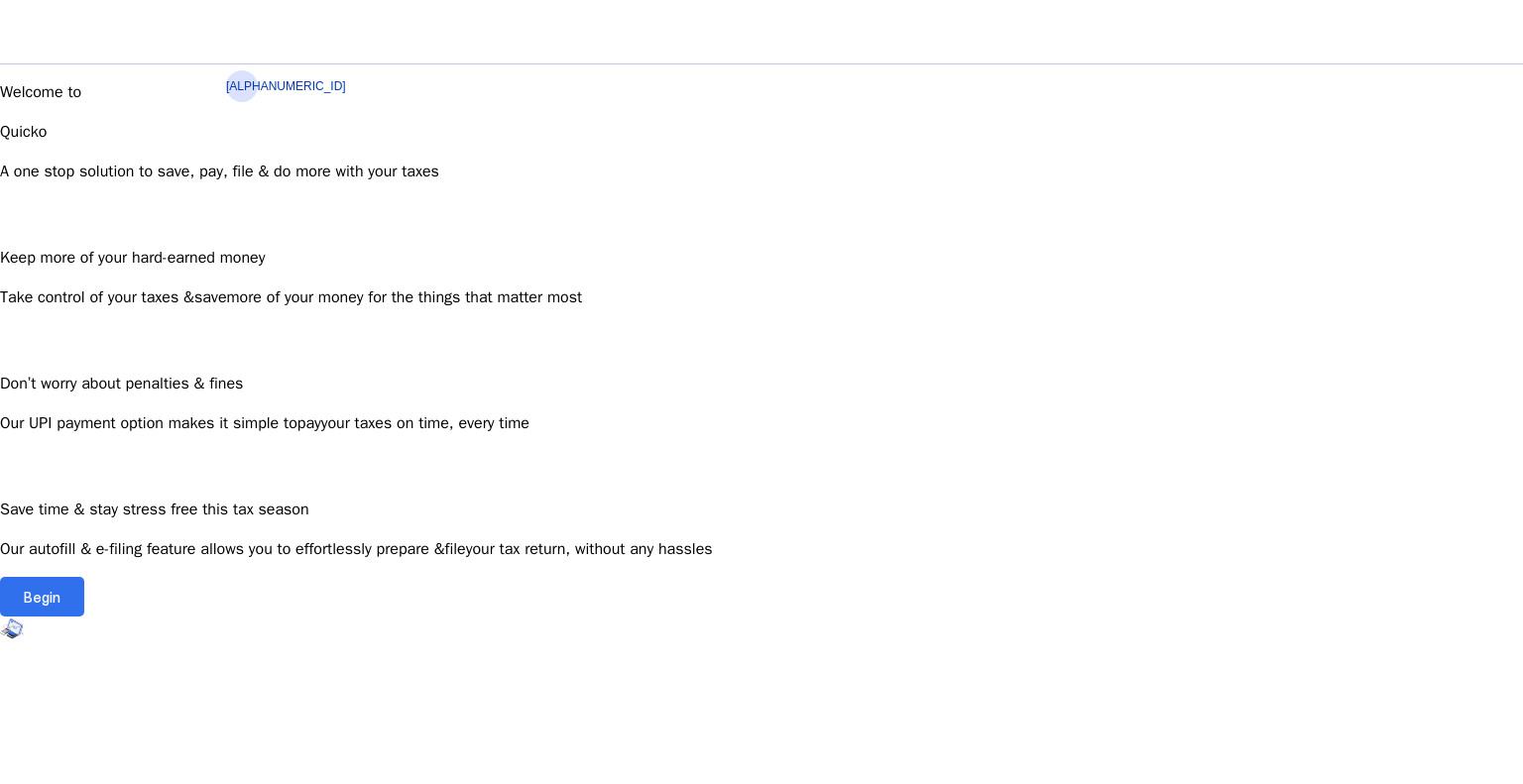 click on "Begin" at bounding box center [42, 597] 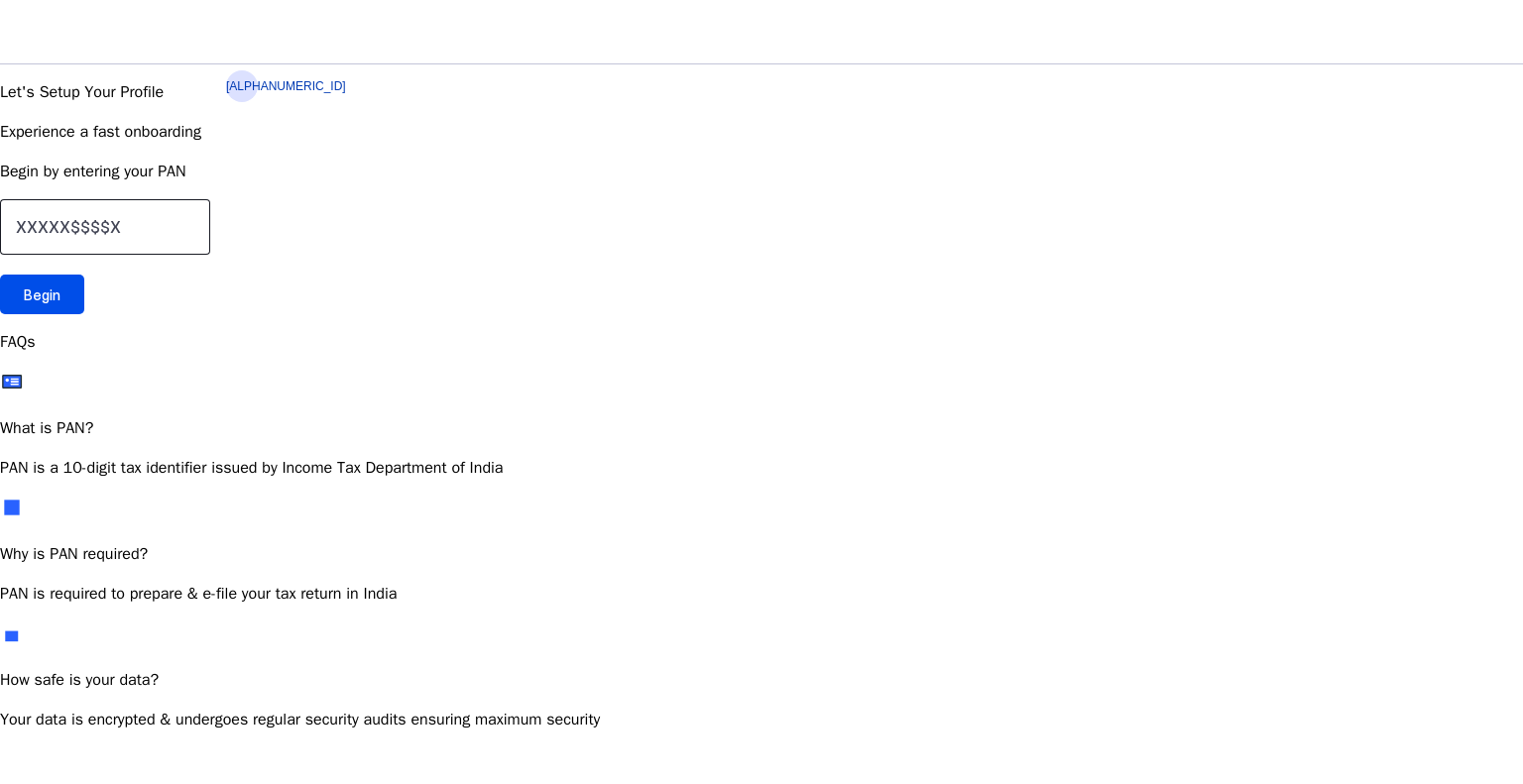 click at bounding box center (105, 227) 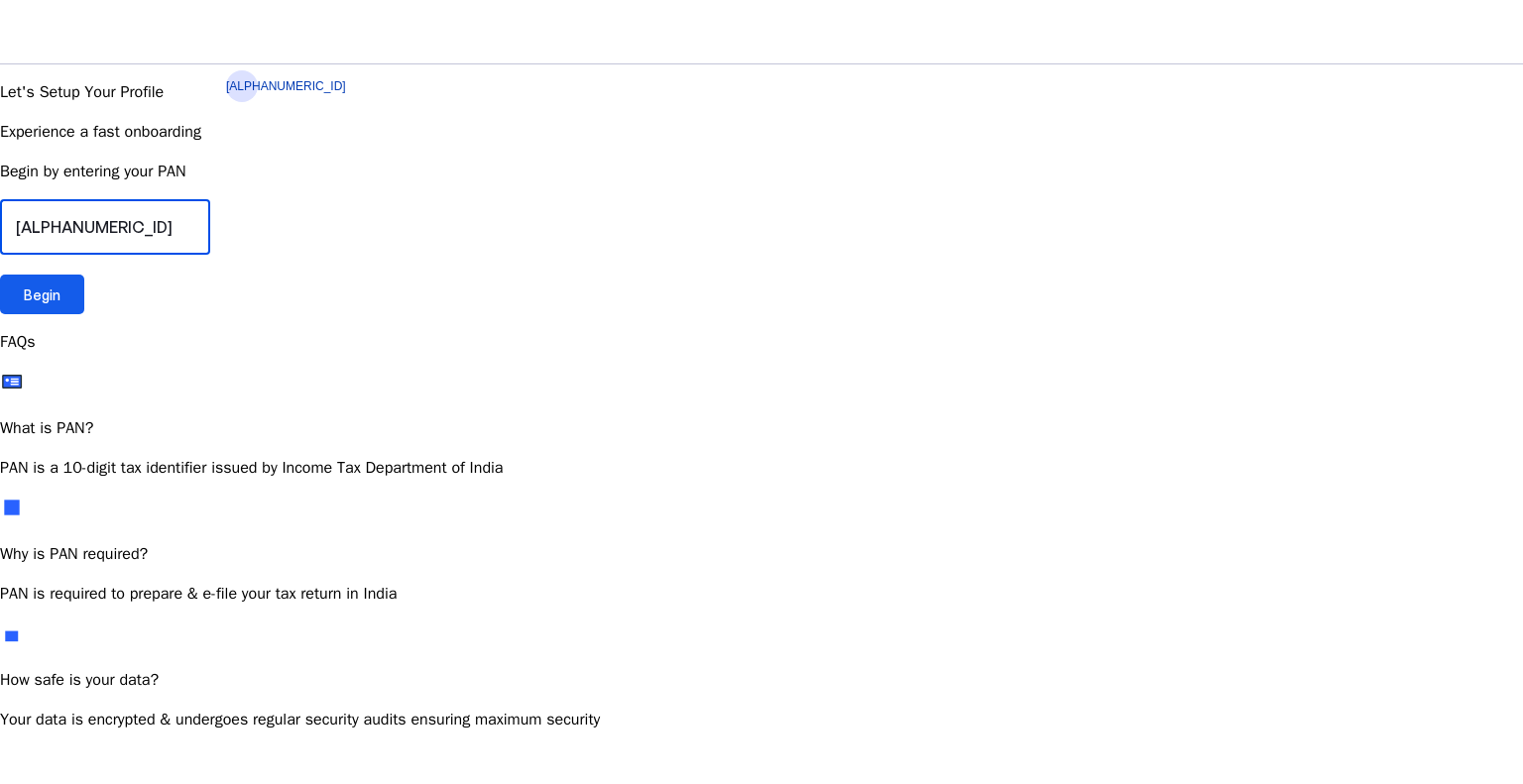 type on "[ALPHANUMERIC_ID]" 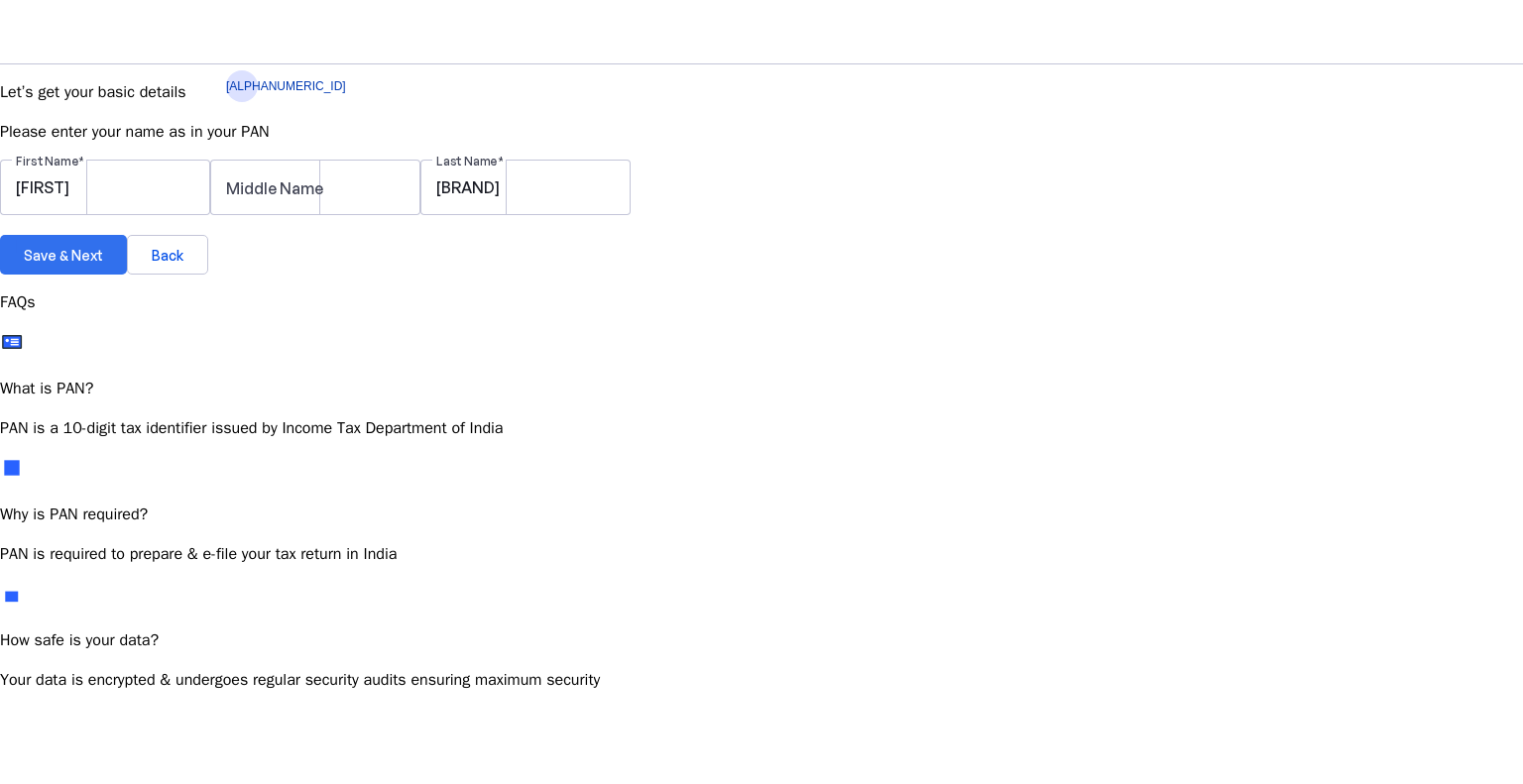 click at bounding box center (63, 255) 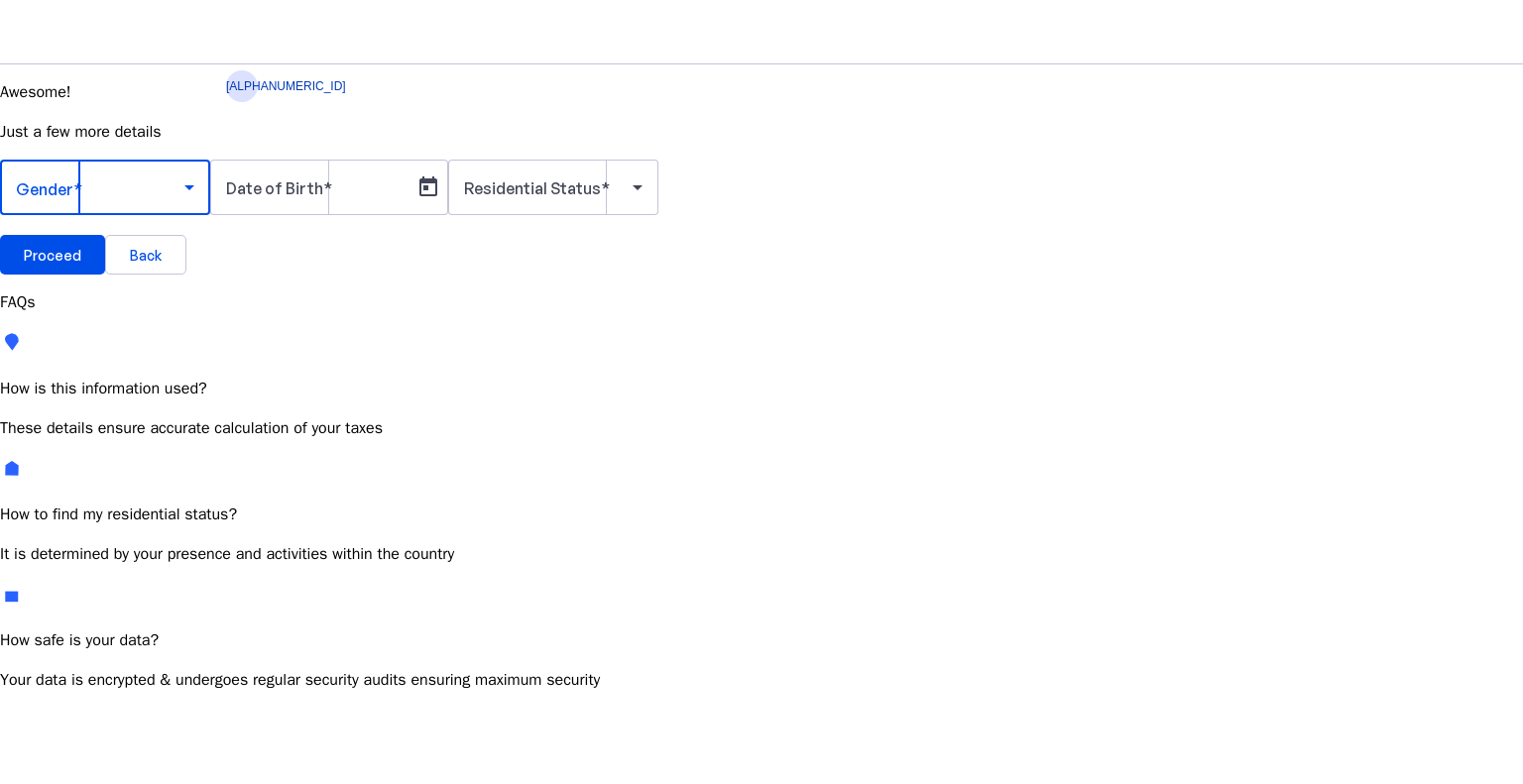 click at bounding box center [100, 187] 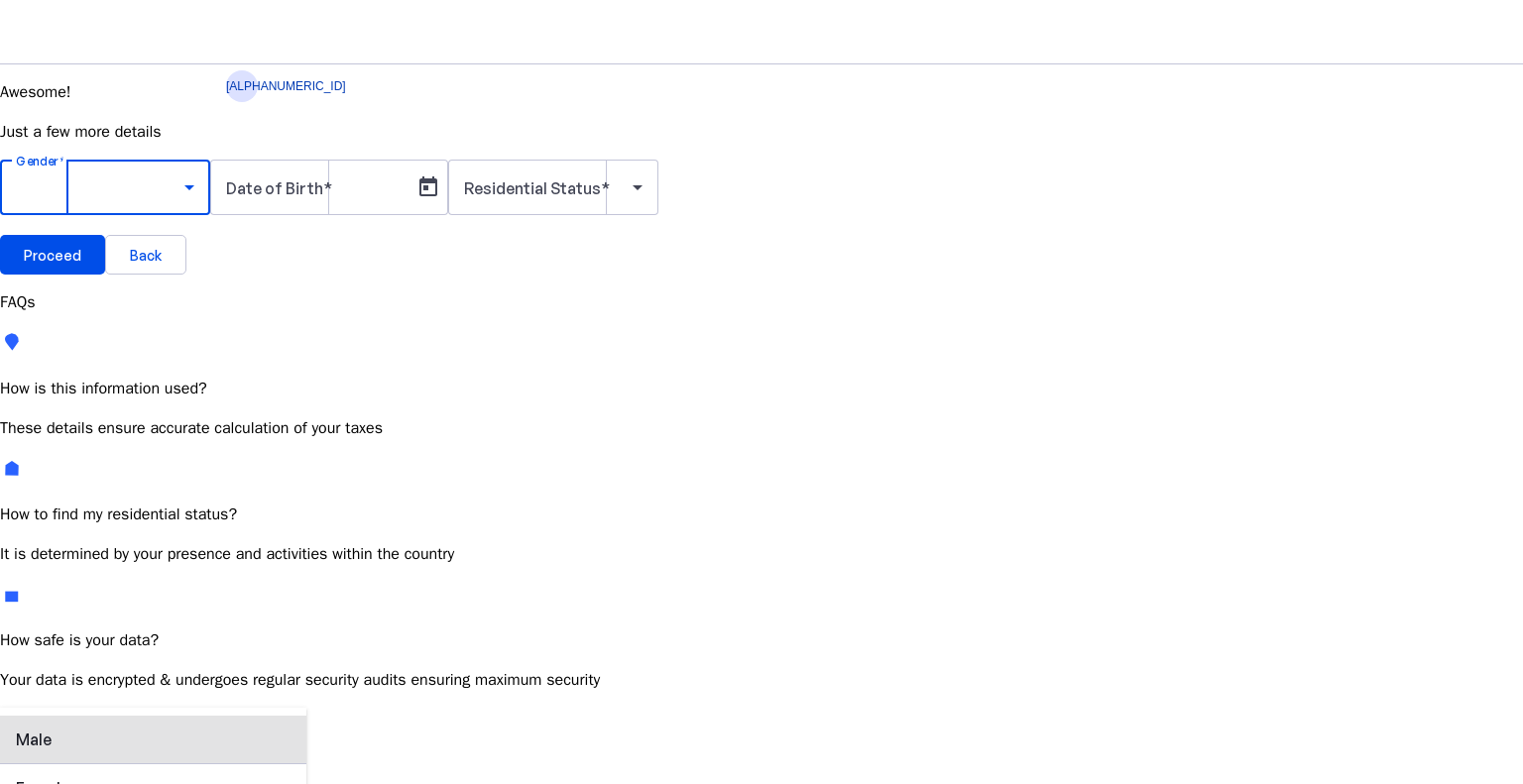 click on "Male" at bounding box center (153, 739) 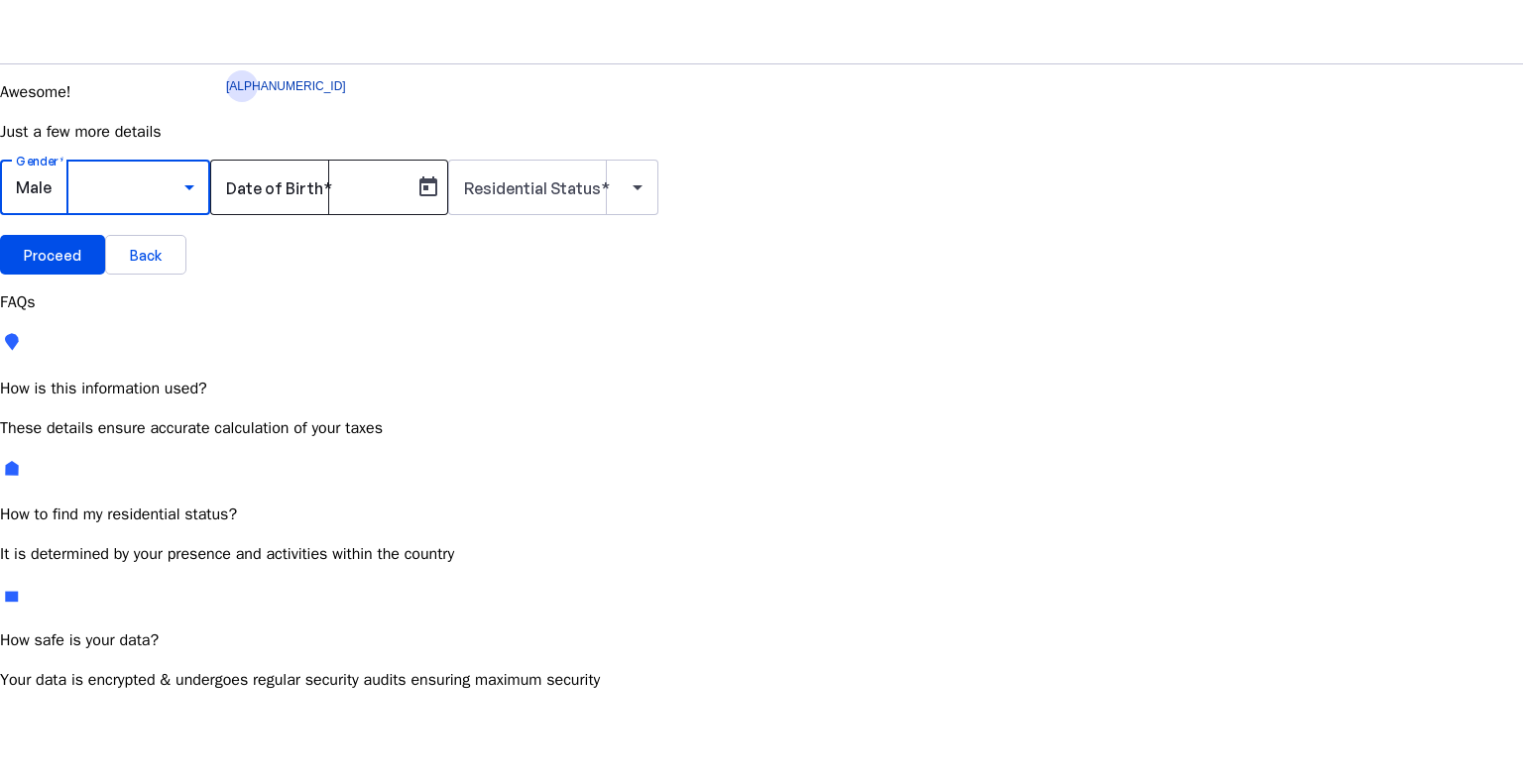 click at bounding box center [315, 187] 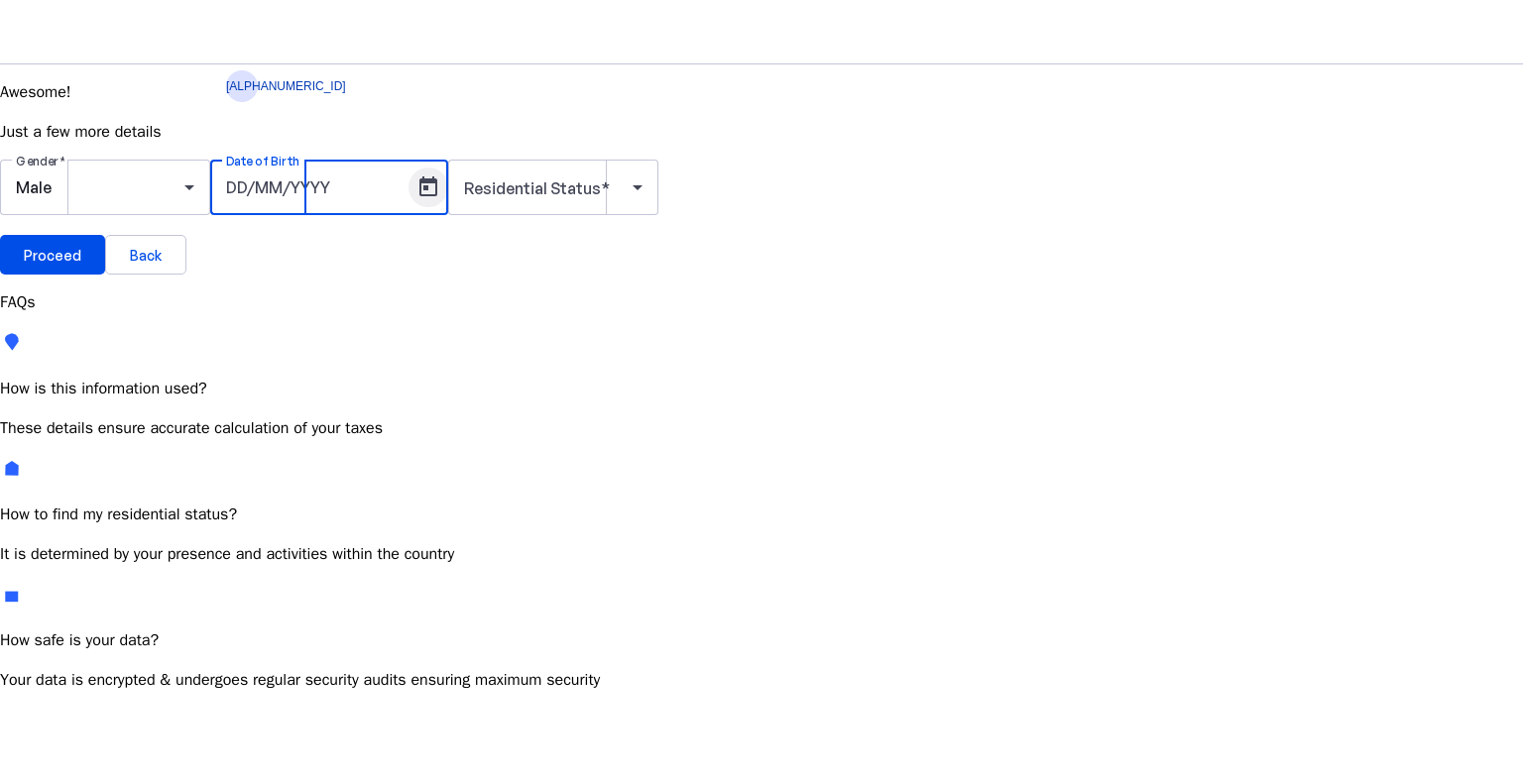 click at bounding box center [428, 187] 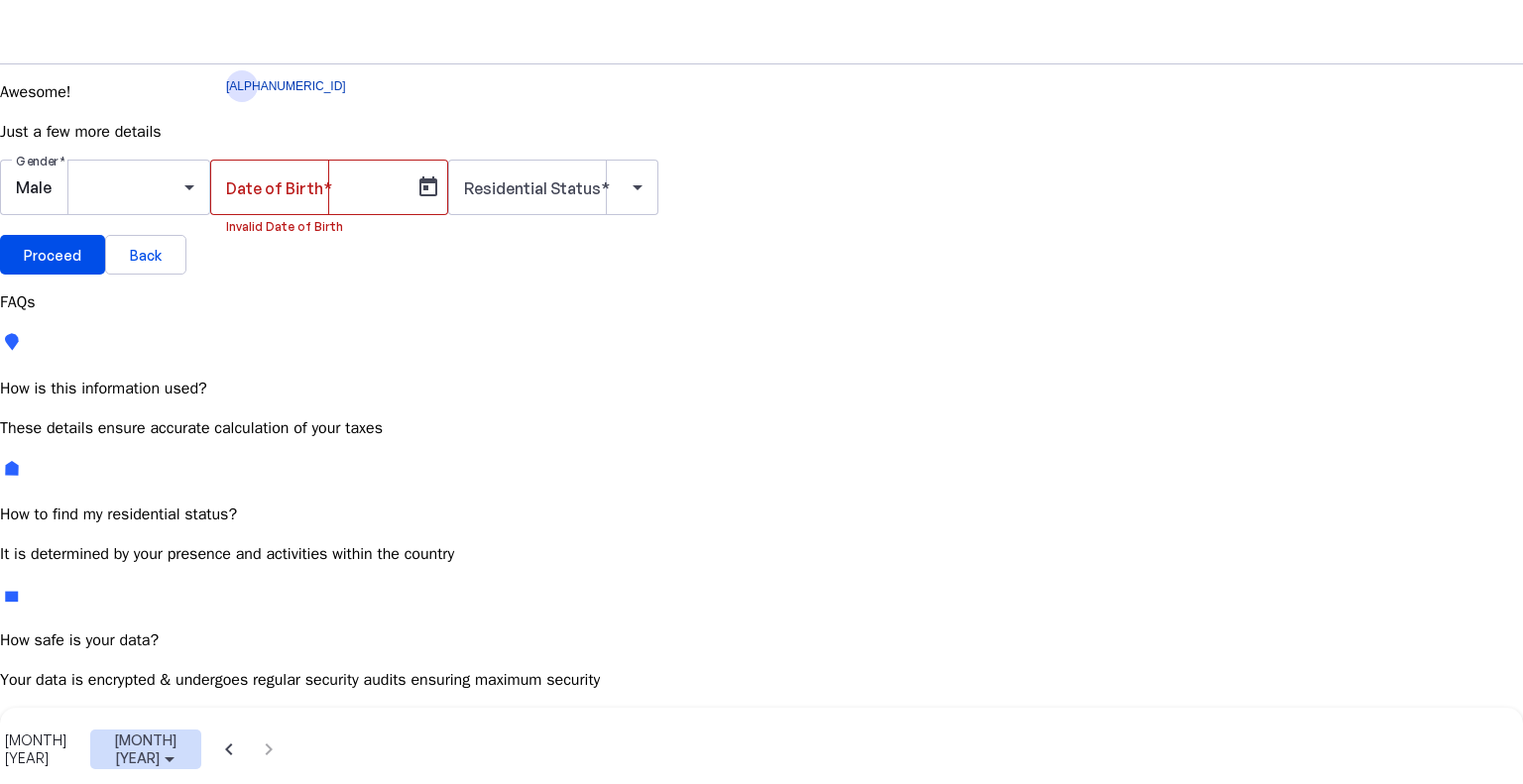 click at bounding box center (146, 749) 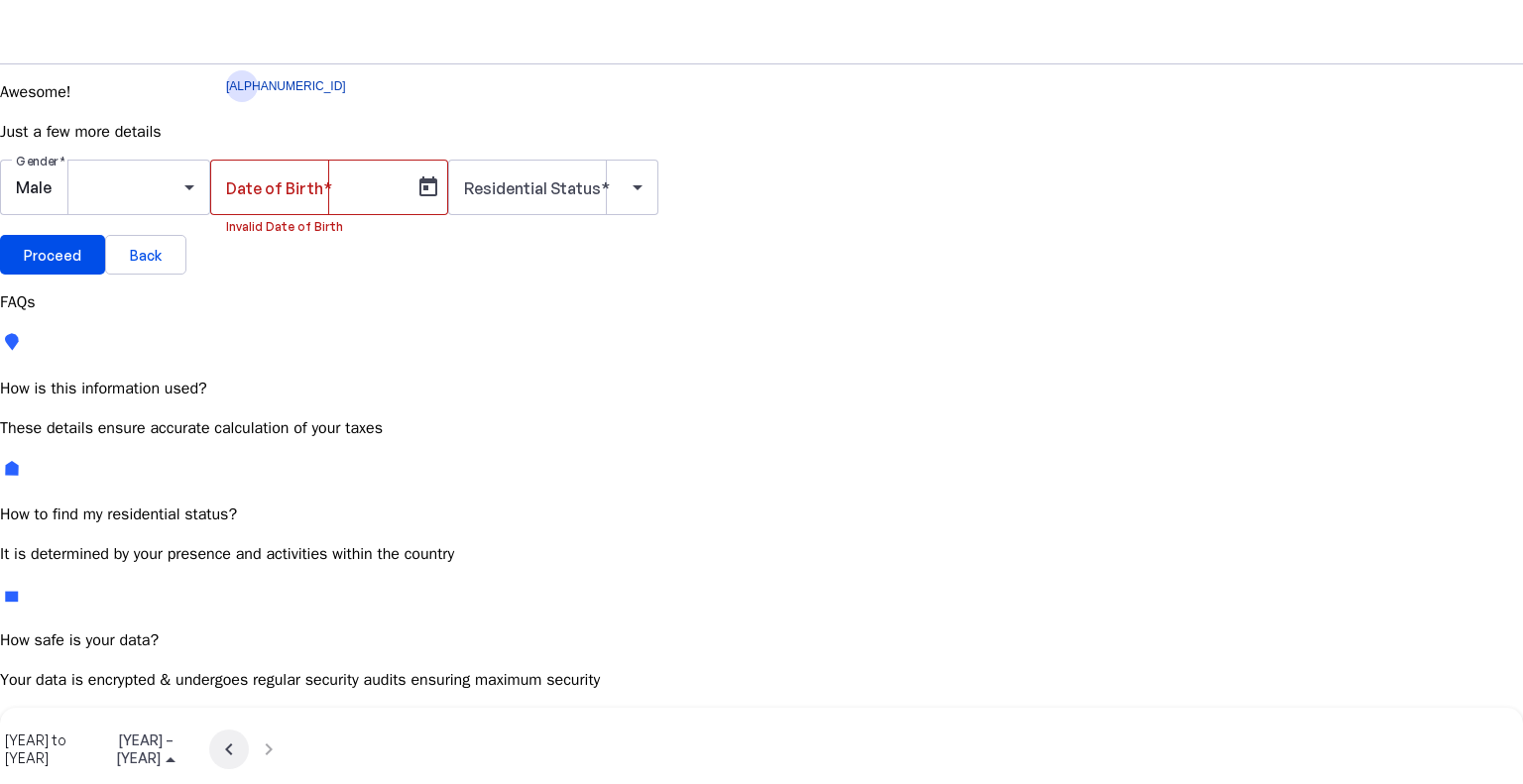 click at bounding box center (229, 749) 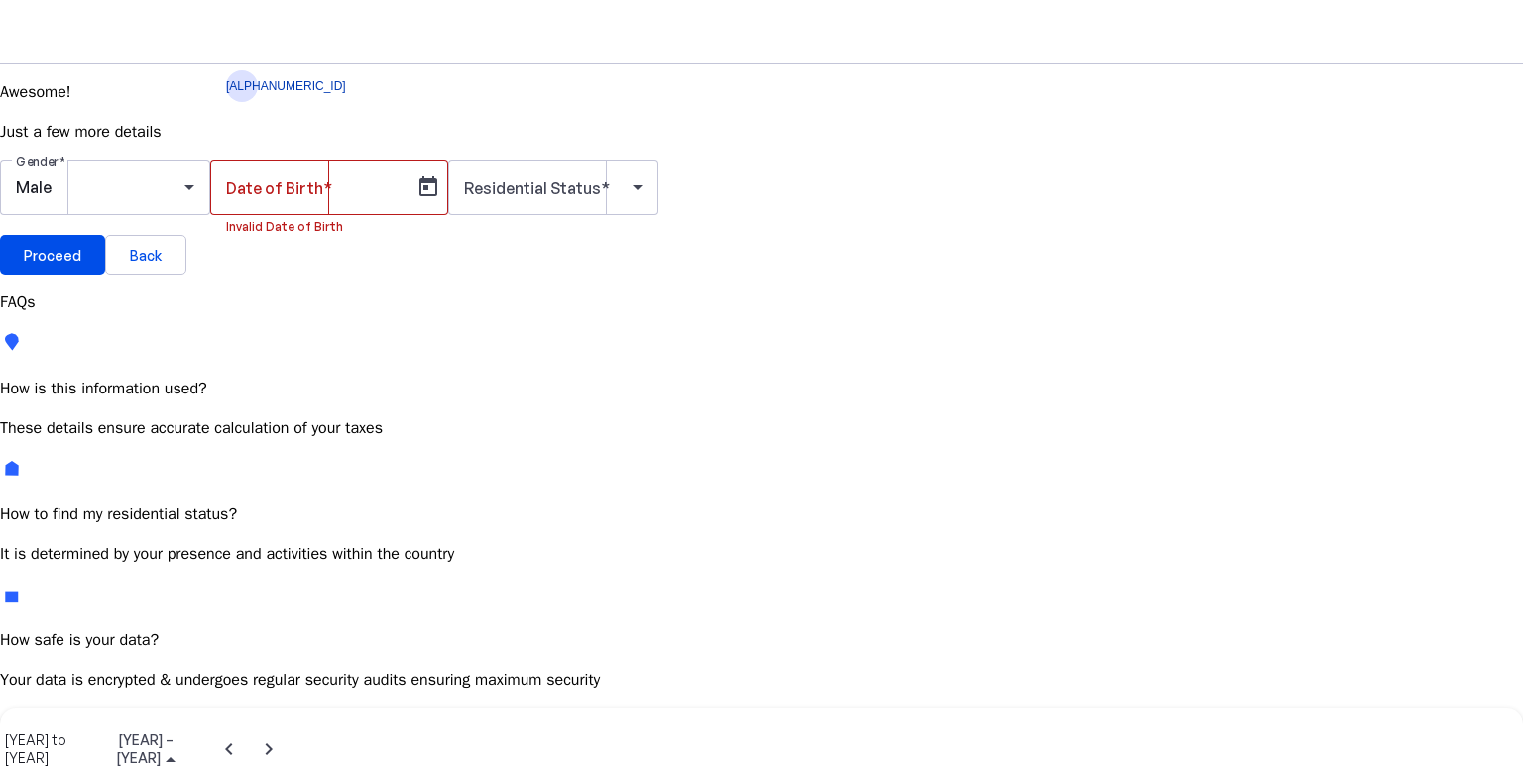 click on "[YEAR]" at bounding box center [112, 890] 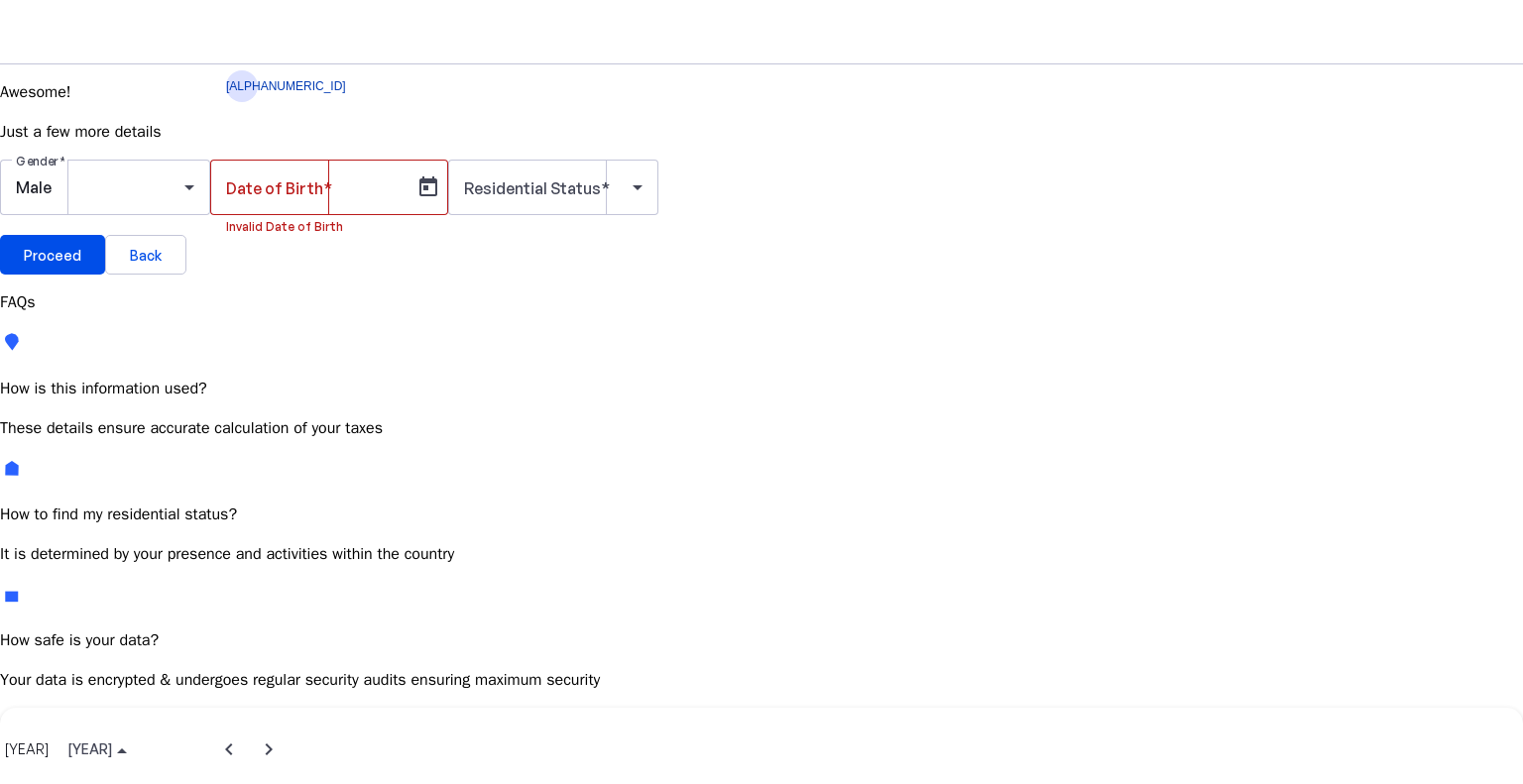 click on "[MONTH]" at bounding box center [112, 850] 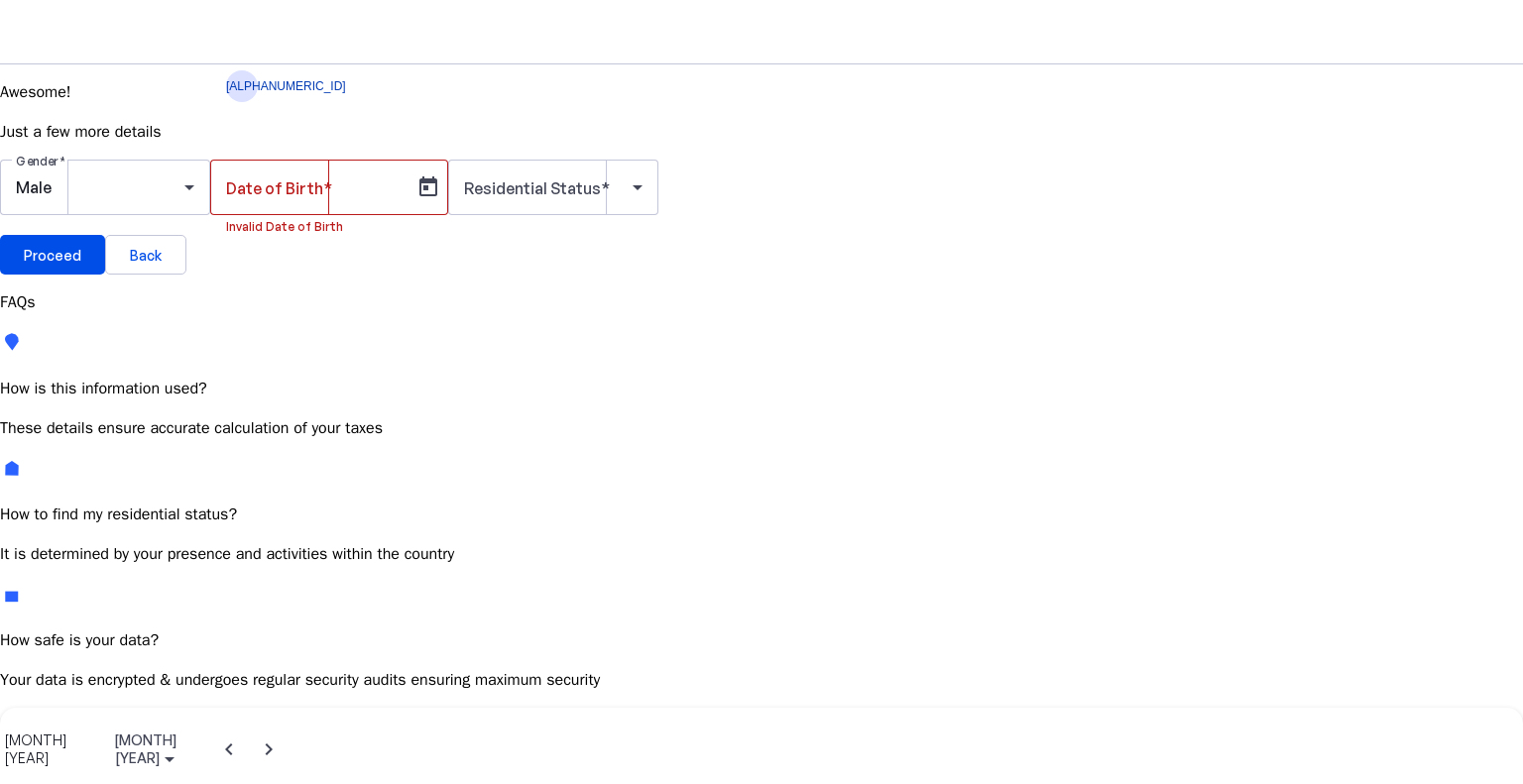 click on "[DAY]" at bounding box center (38, 1043) 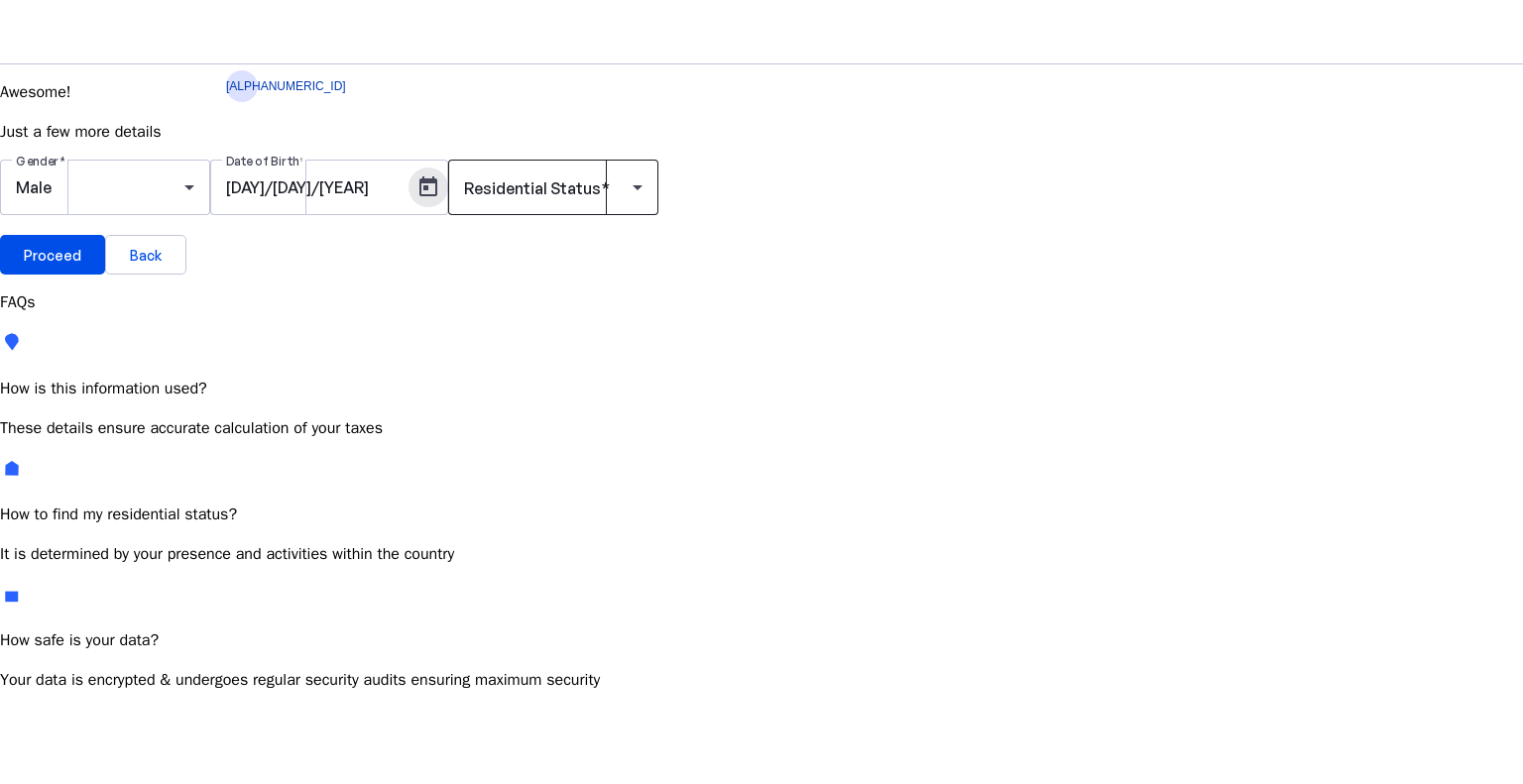 click on "Residential Status" at bounding box center [532, 188] 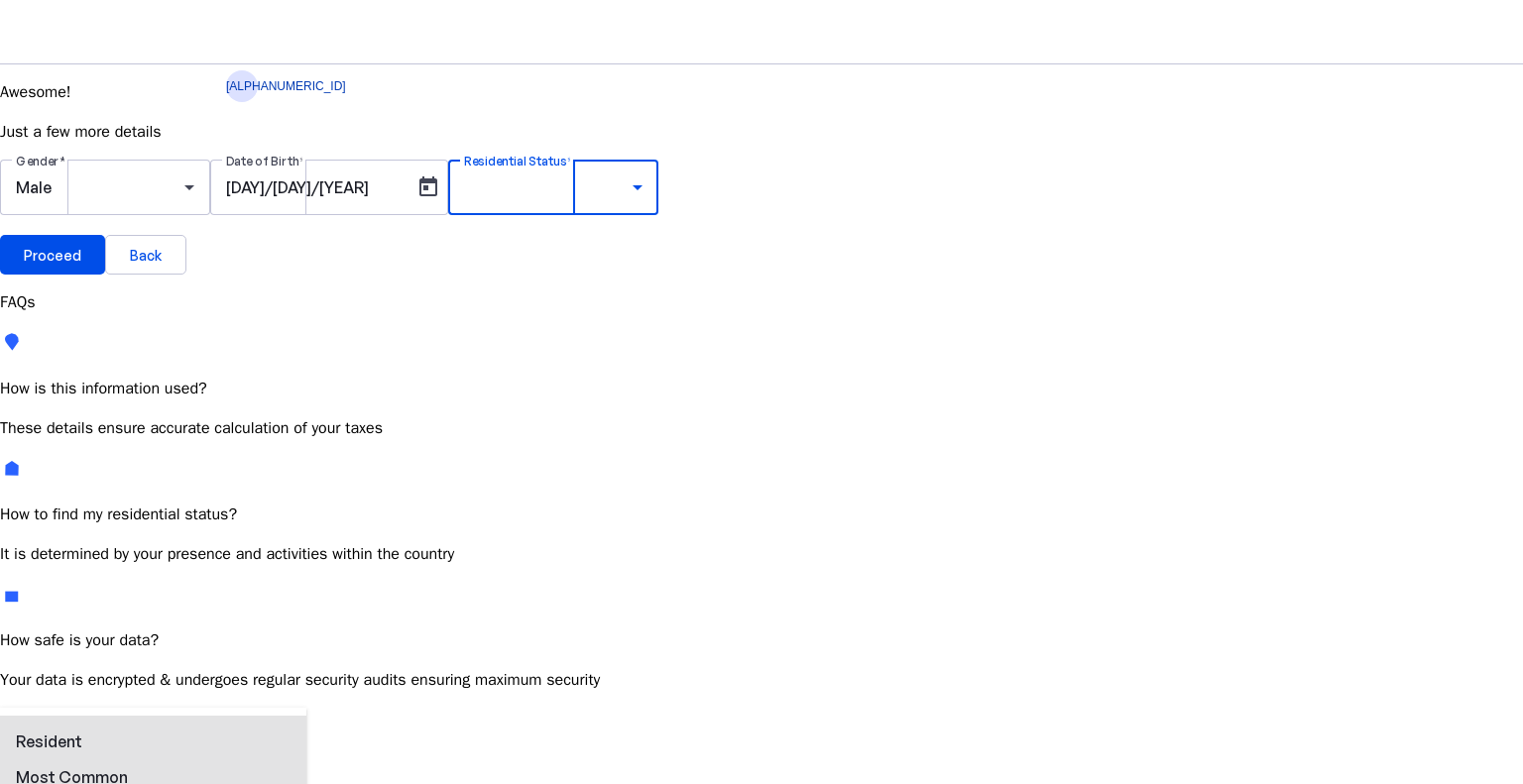 click on "Resident Most Common" at bounding box center [71, 759] 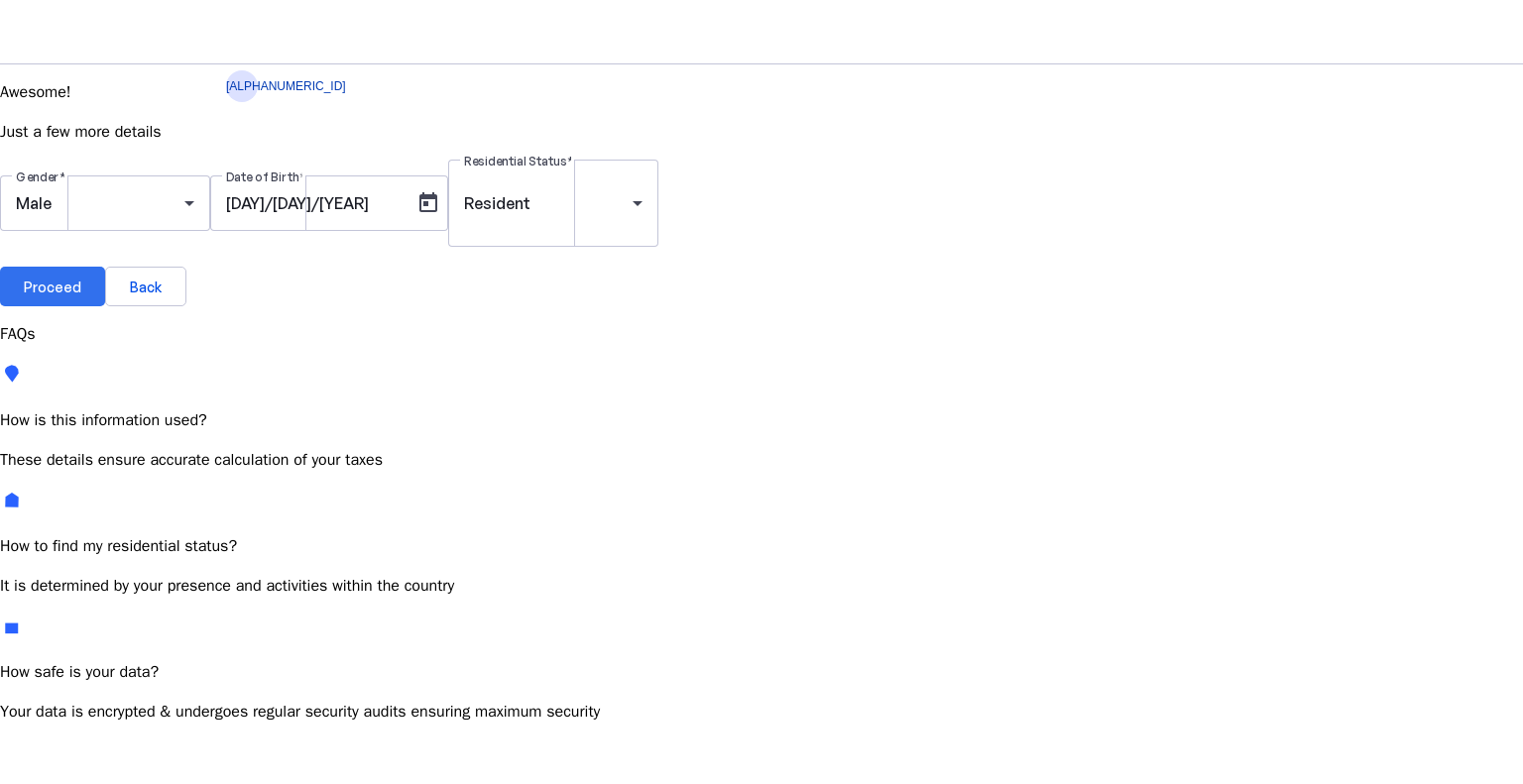click on "Proceed" at bounding box center (53, 286) 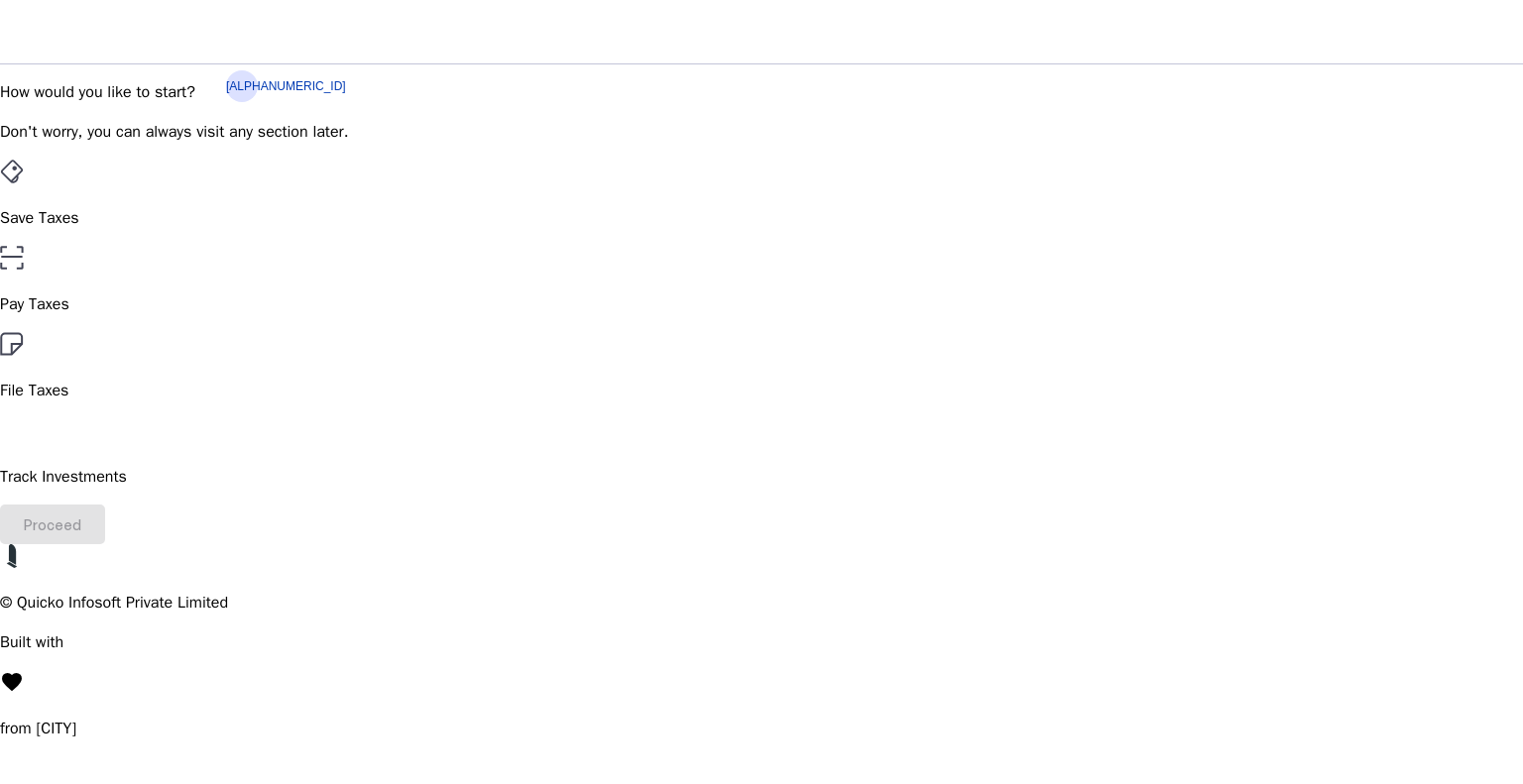 click on "File Taxes" at bounding box center [762, 367] 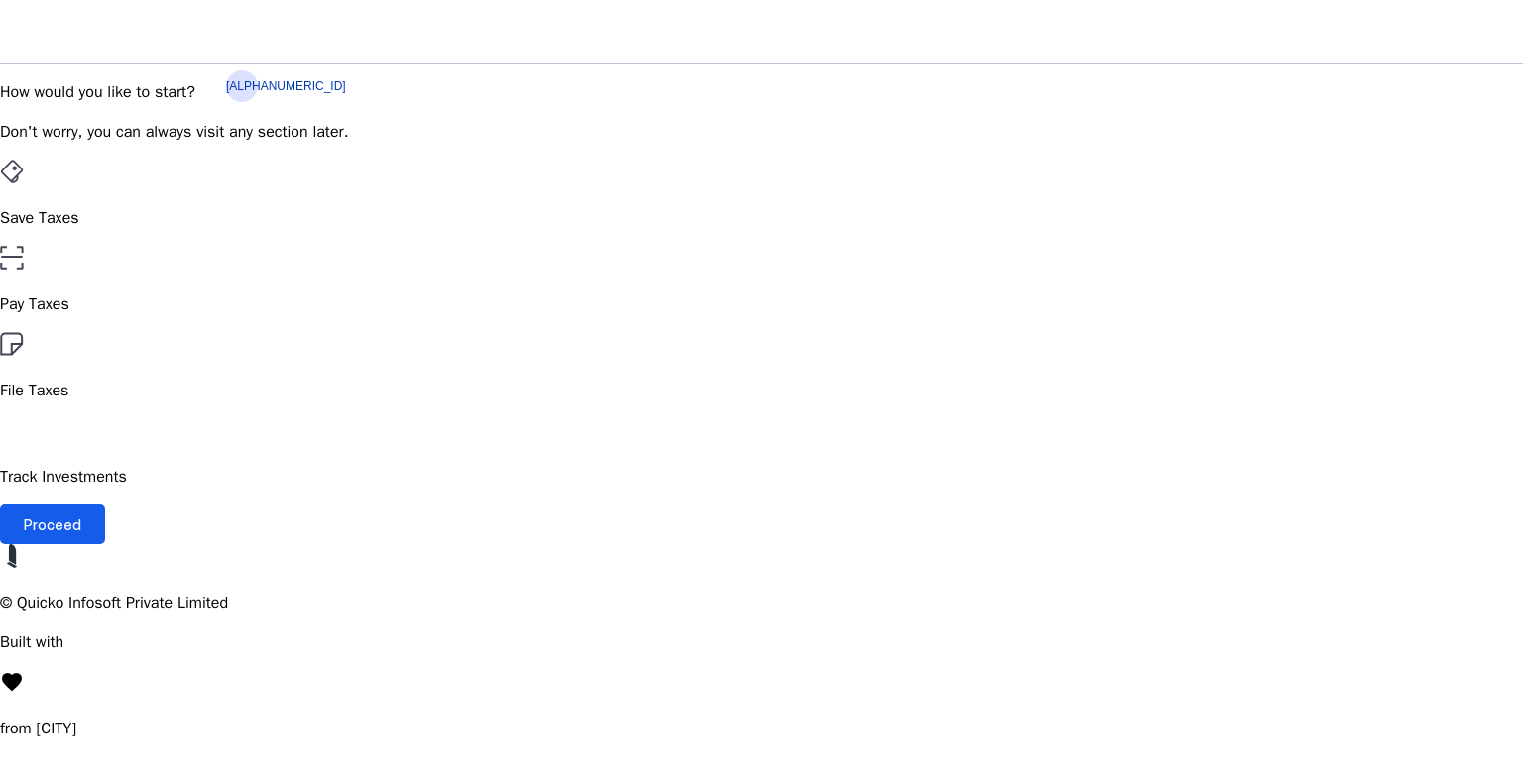 click on "Proceed" at bounding box center (53, 524) 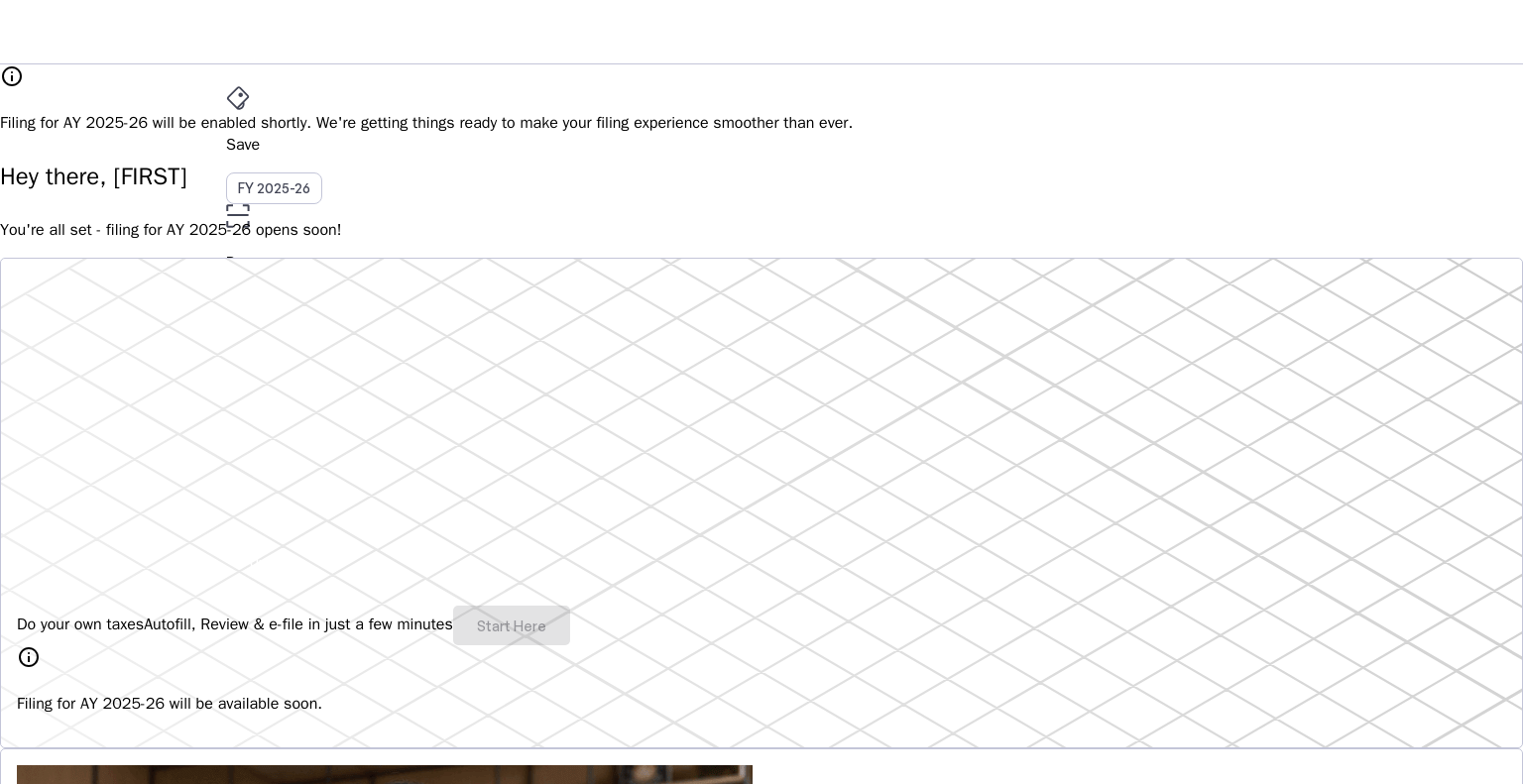 click on "Do your own taxes   Autofill, Review & e-file in just a few minutes   Start Here" at bounding box center [762, 625] 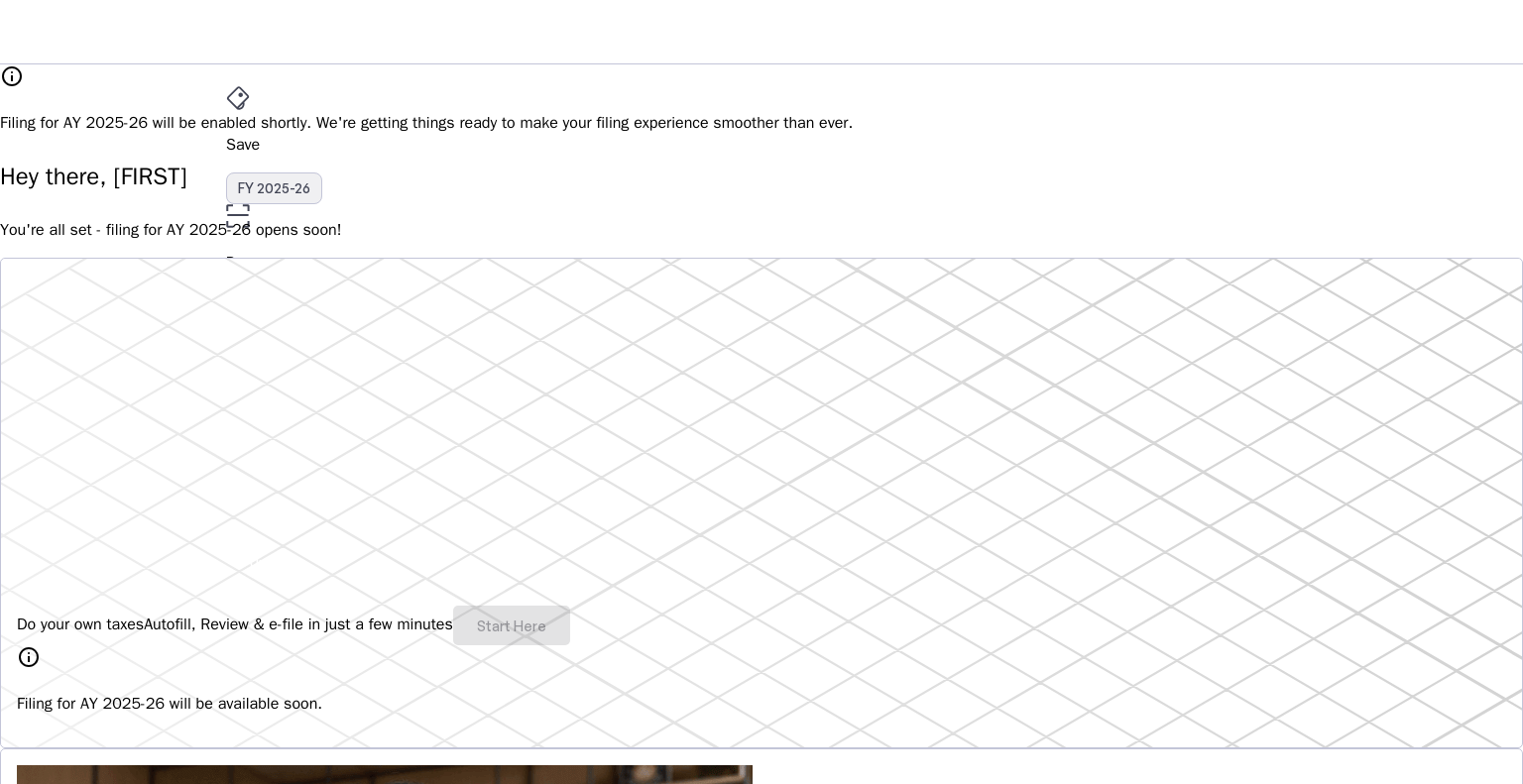 click on "FY 2025-26" at bounding box center [274, 188] 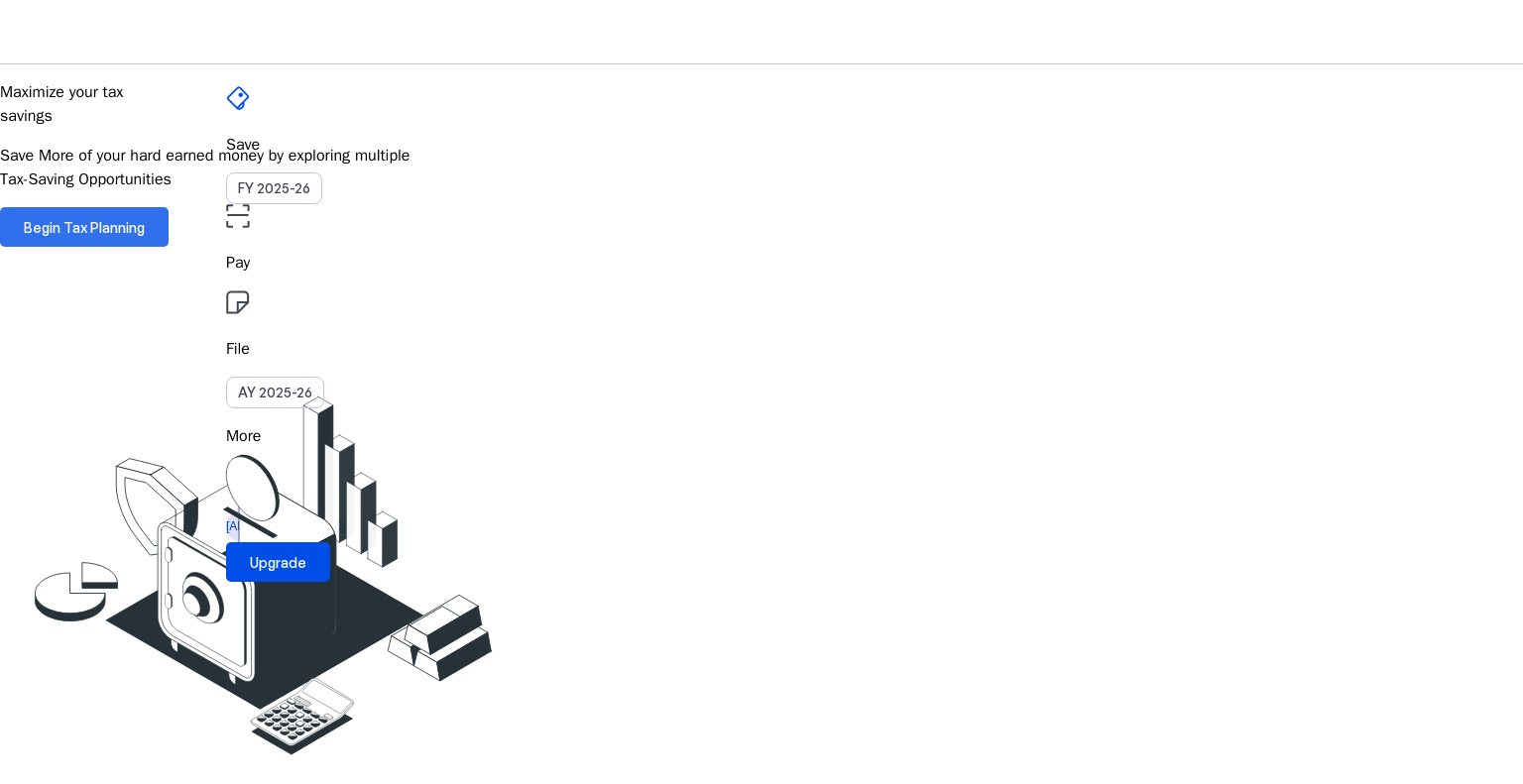 click on "Begin Tax Planning" at bounding box center [84, 227] 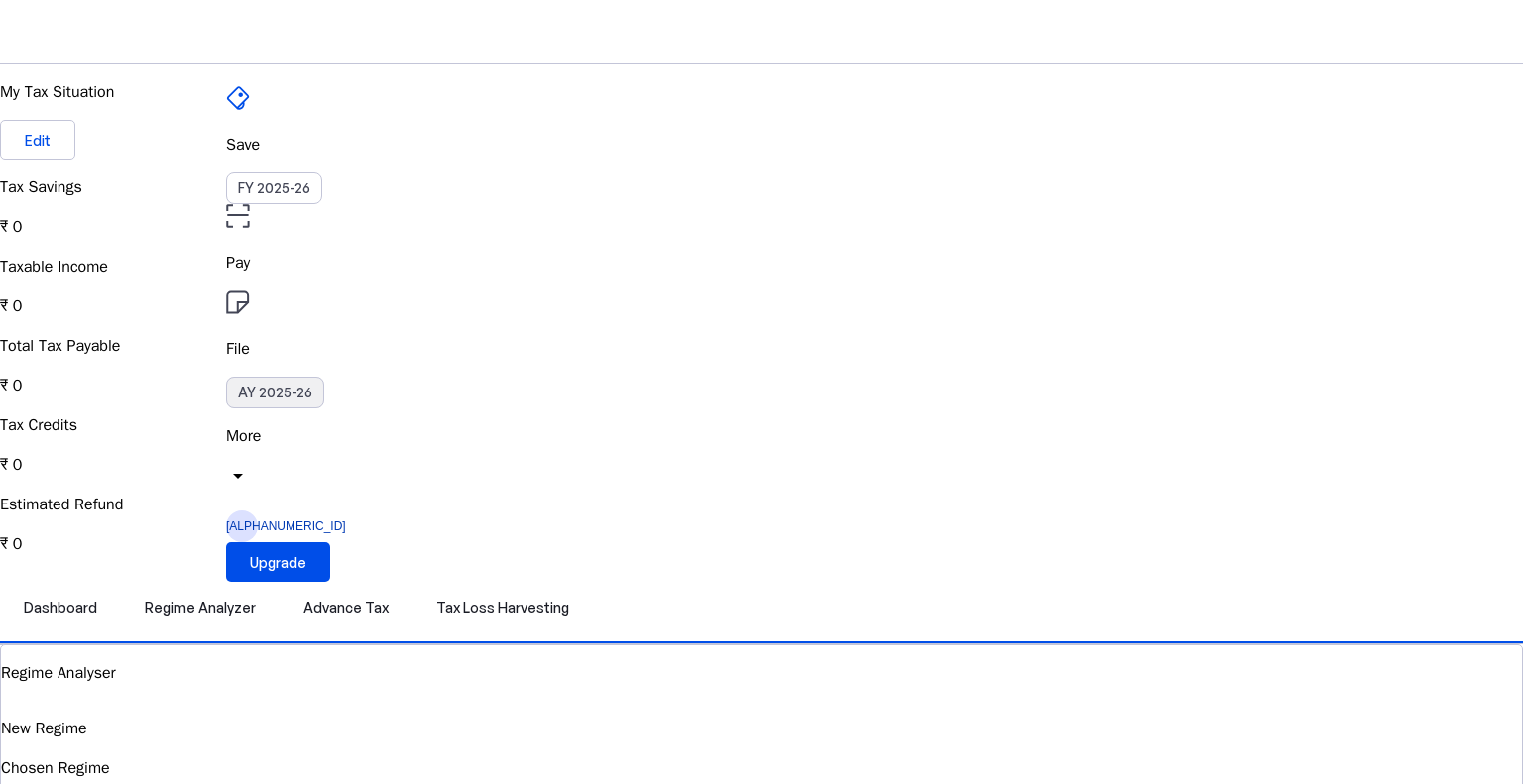 click on "AY 2025-26" at bounding box center [275, 392] 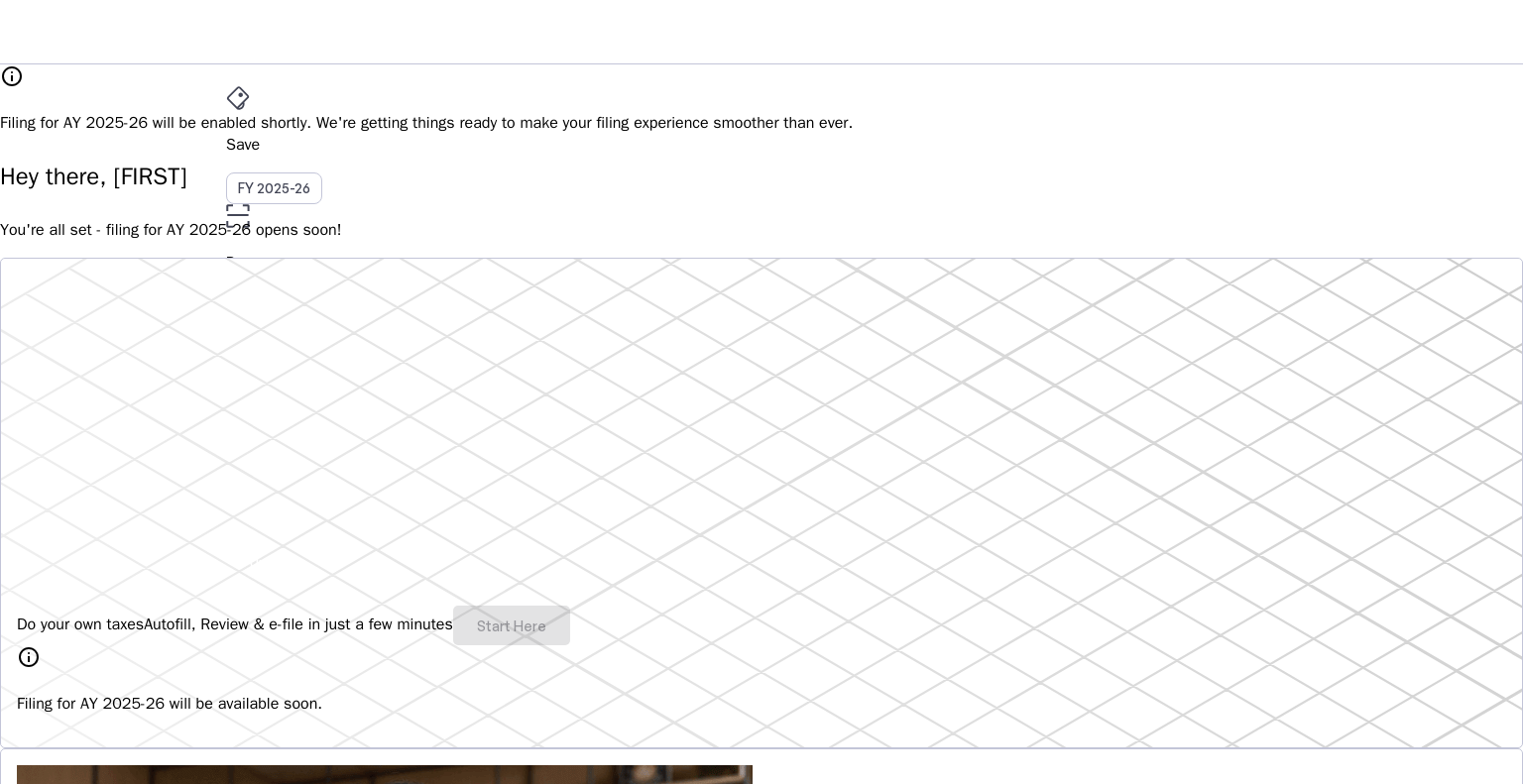click on "AY 2025-26" at bounding box center [275, 392] 